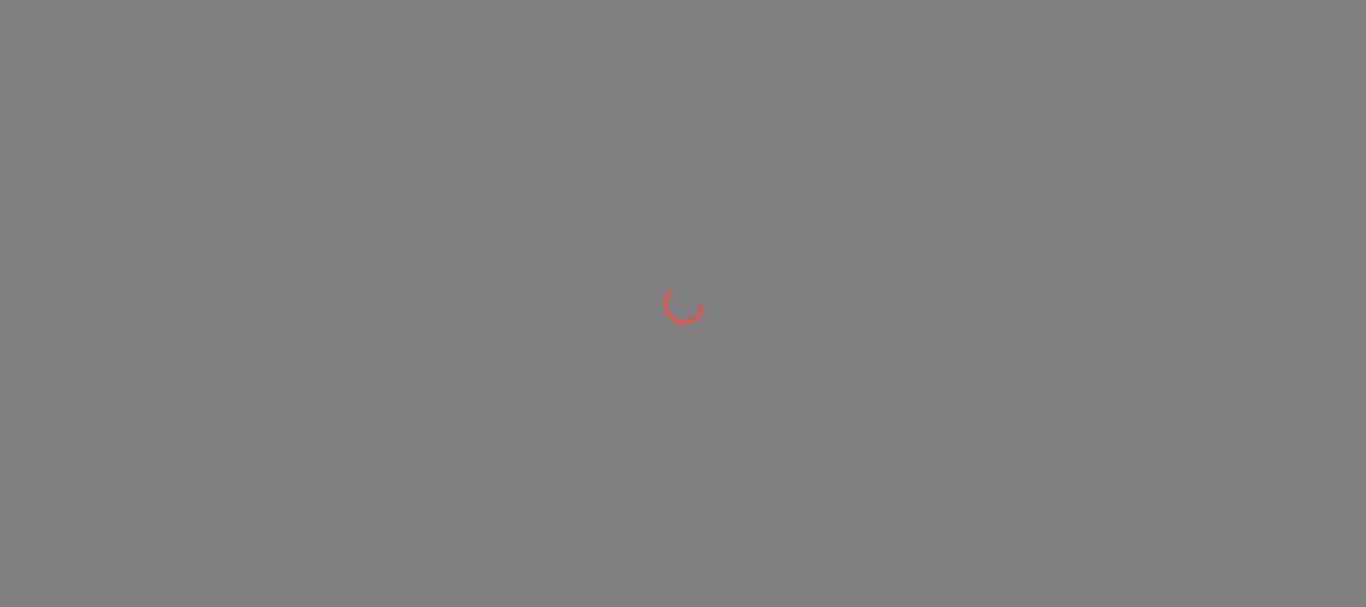 scroll, scrollTop: 0, scrollLeft: 0, axis: both 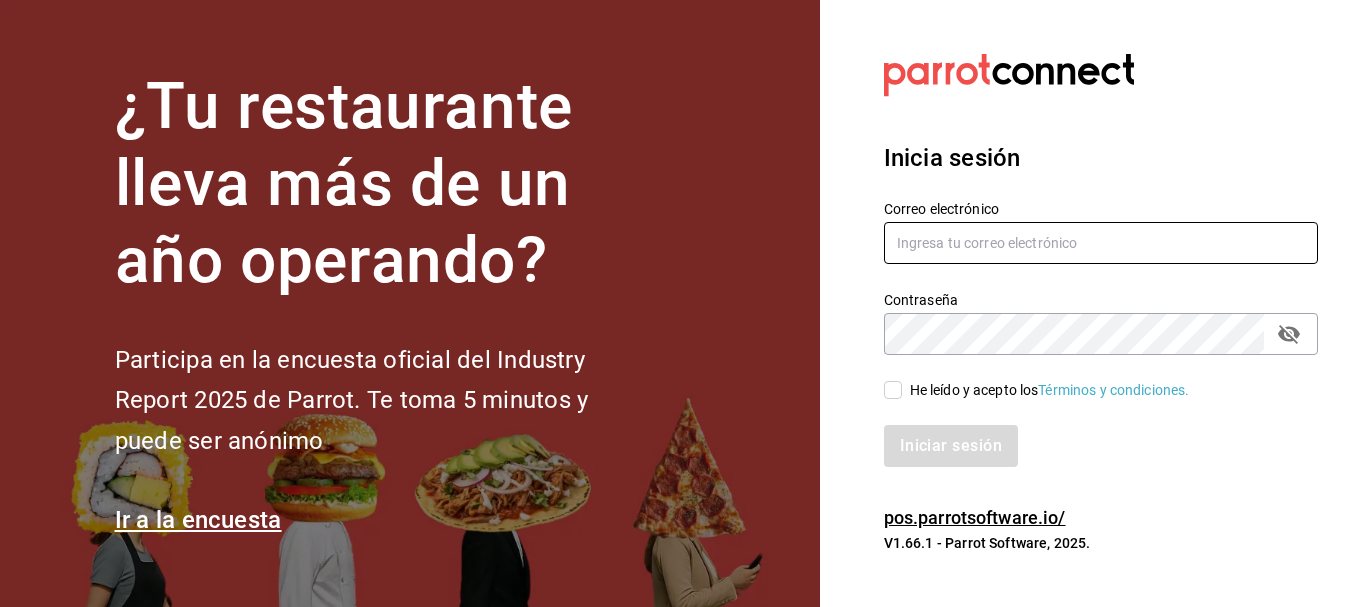 click at bounding box center (1101, 243) 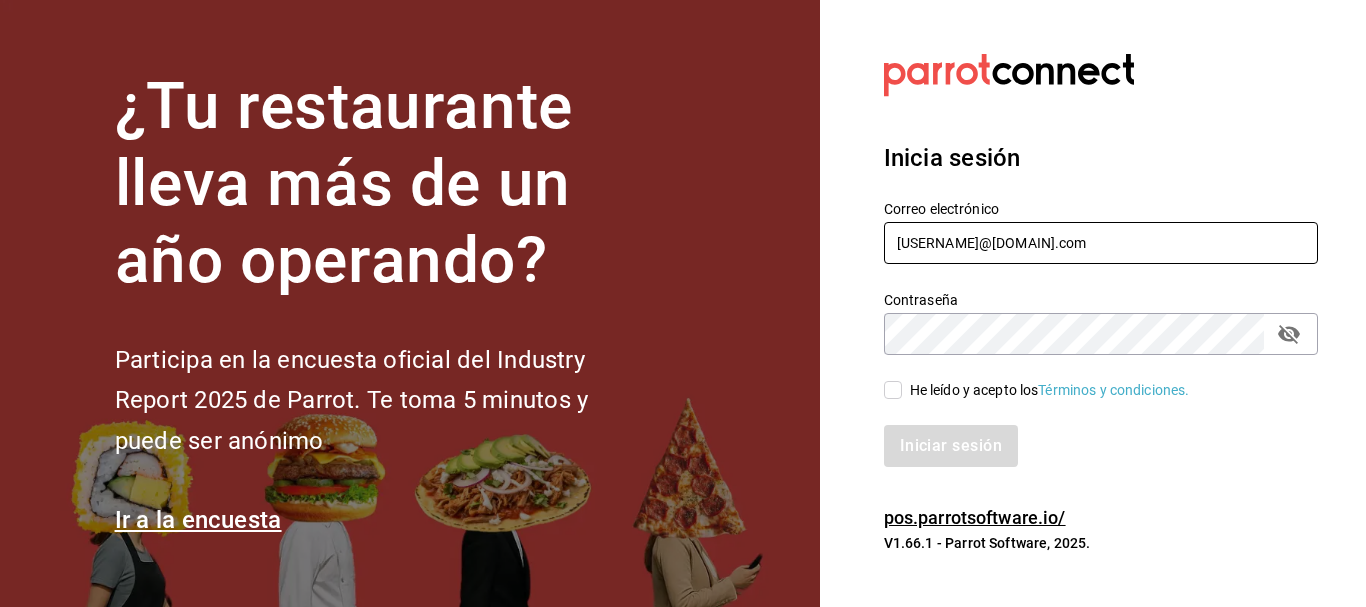 type on "[USERNAME]@[DOMAIN].com" 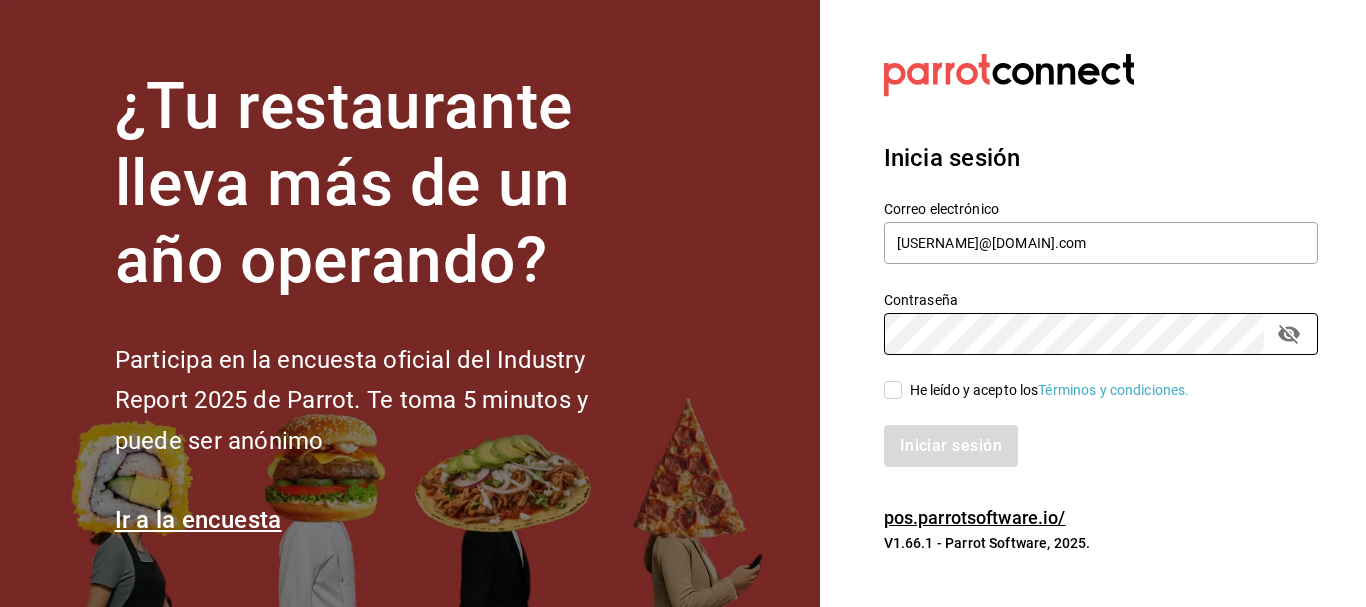 click on "He leído y acepto los  Términos y condiciones." at bounding box center (893, 390) 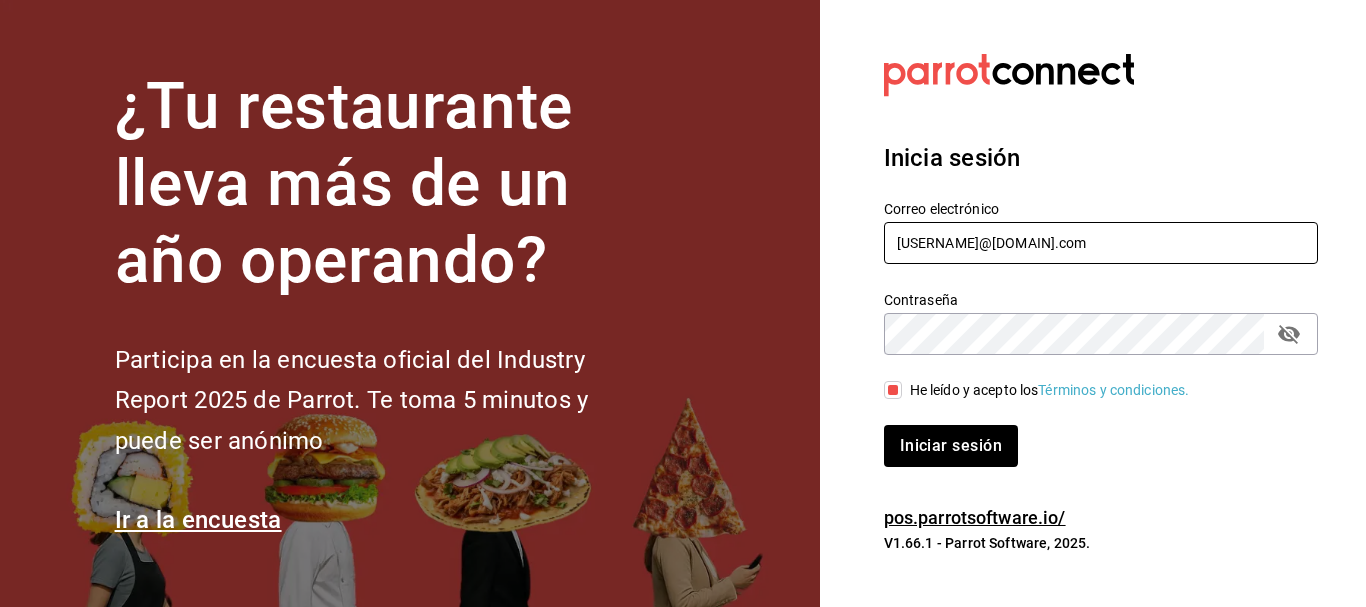 drag, startPoint x: 1057, startPoint y: 247, endPoint x: 846, endPoint y: 250, distance: 211.02133 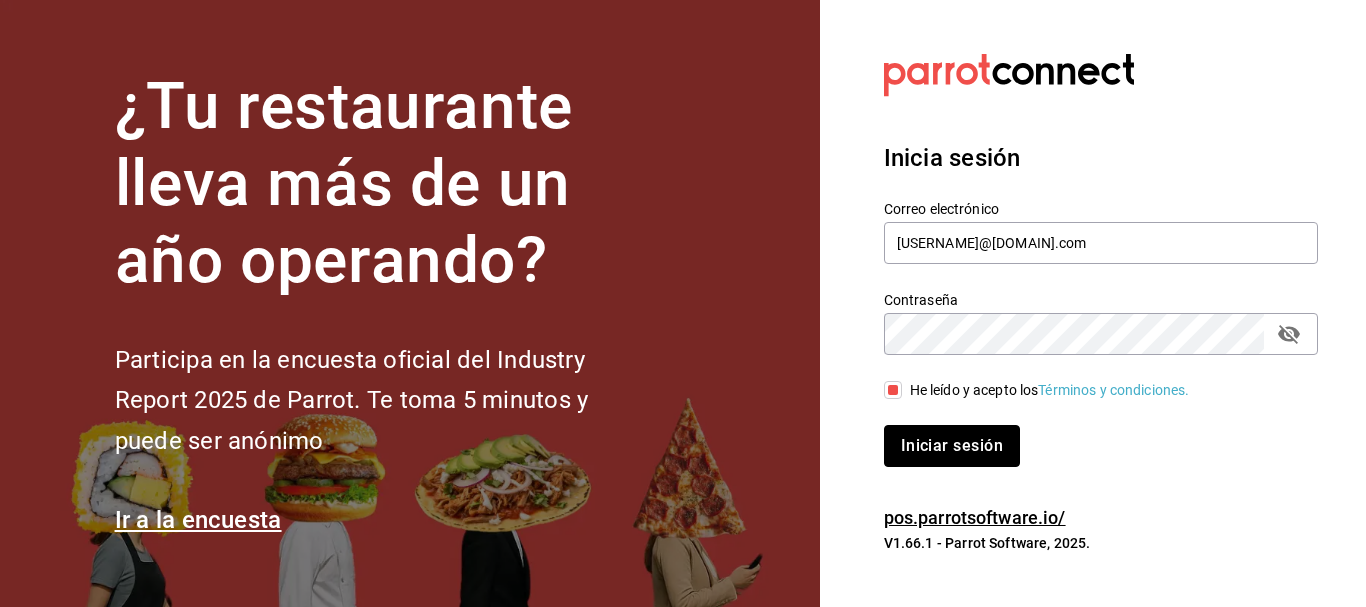 click on "Iniciar sesión" at bounding box center (952, 446) 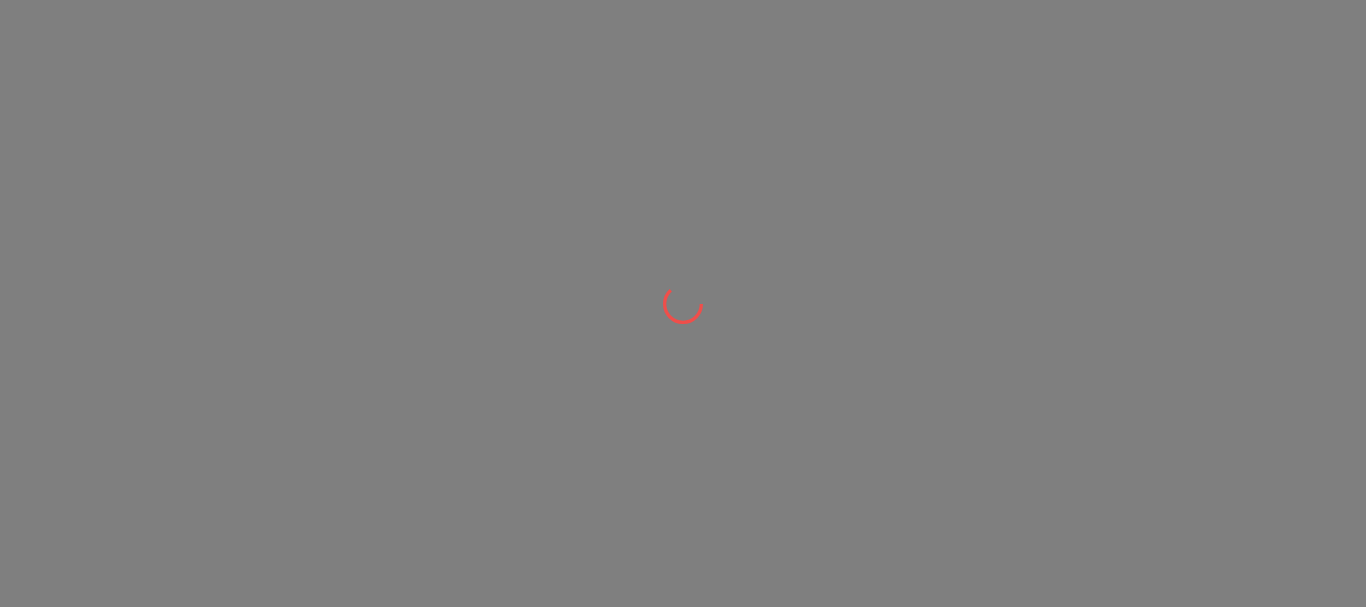 scroll, scrollTop: 0, scrollLeft: 0, axis: both 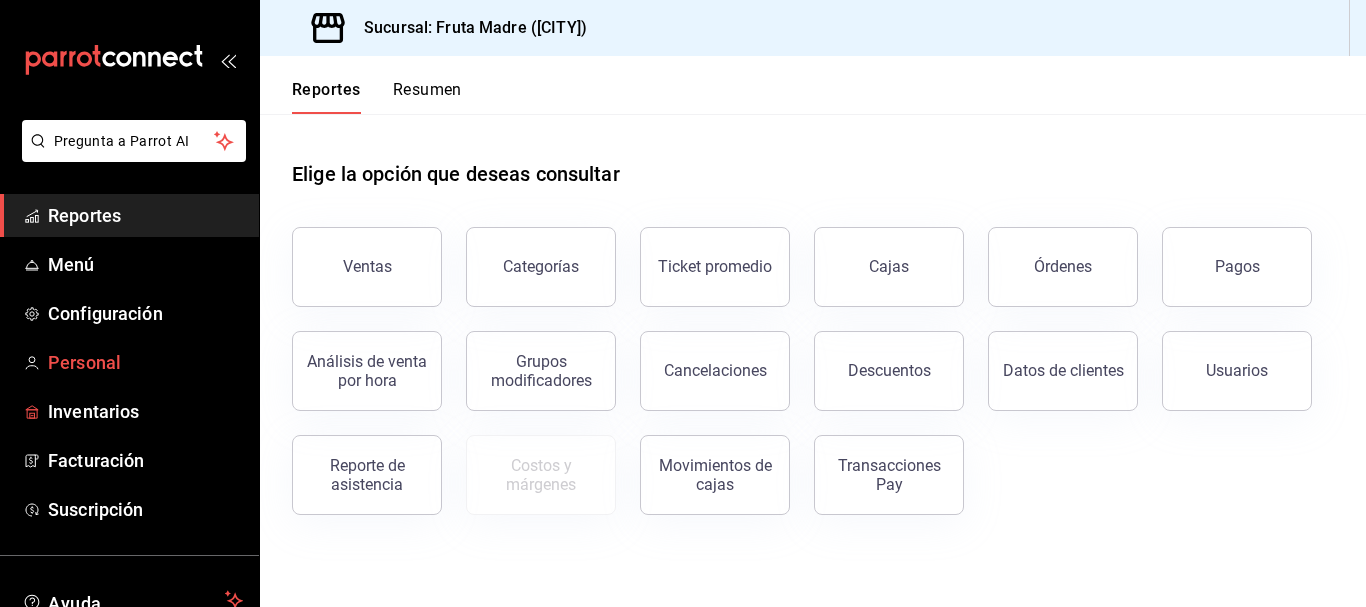 click on "Personal" at bounding box center (129, 362) 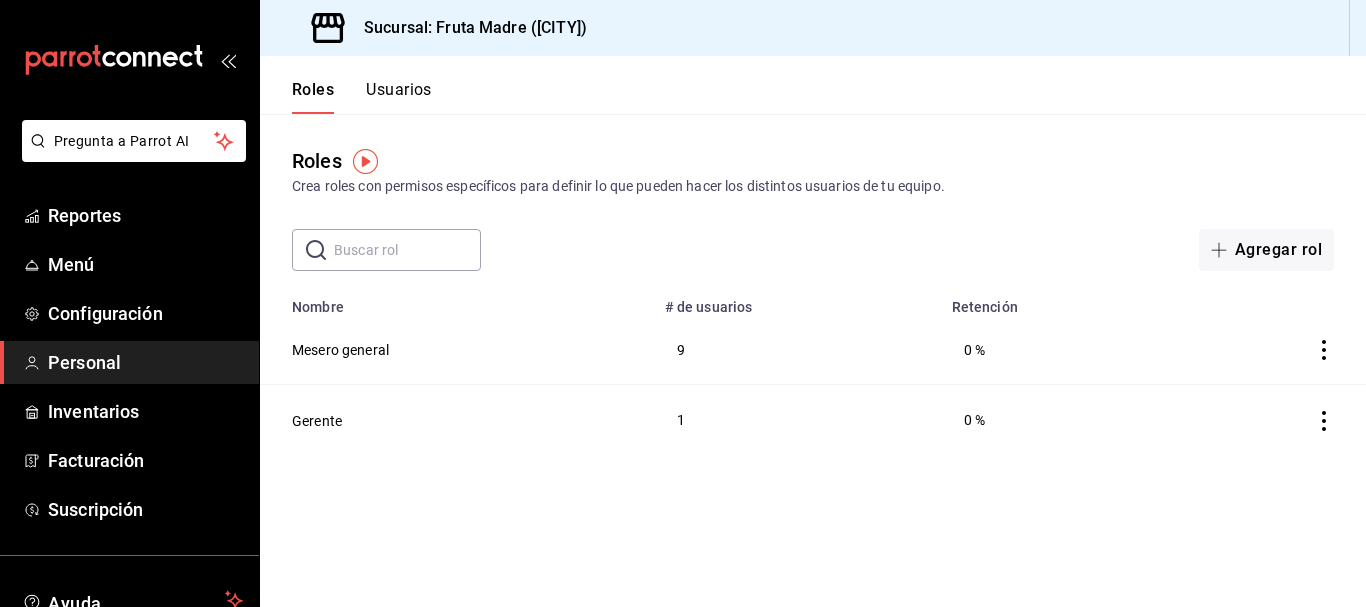 click on "Usuarios" at bounding box center [399, 97] 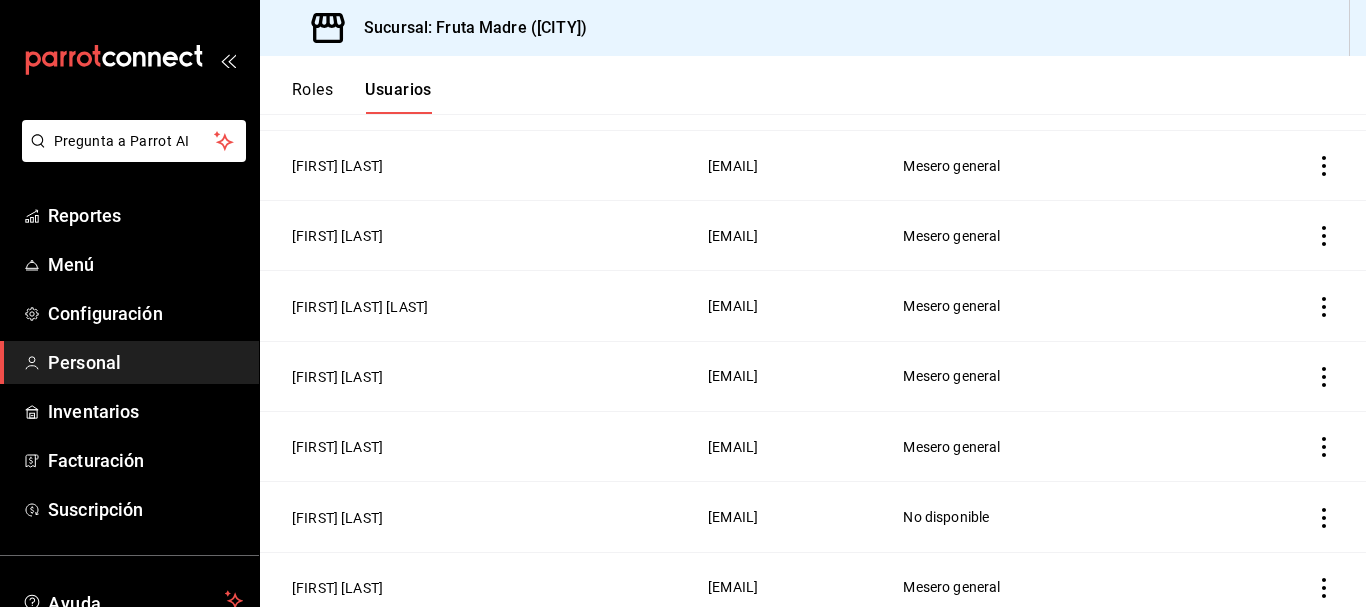 scroll, scrollTop: 400, scrollLeft: 0, axis: vertical 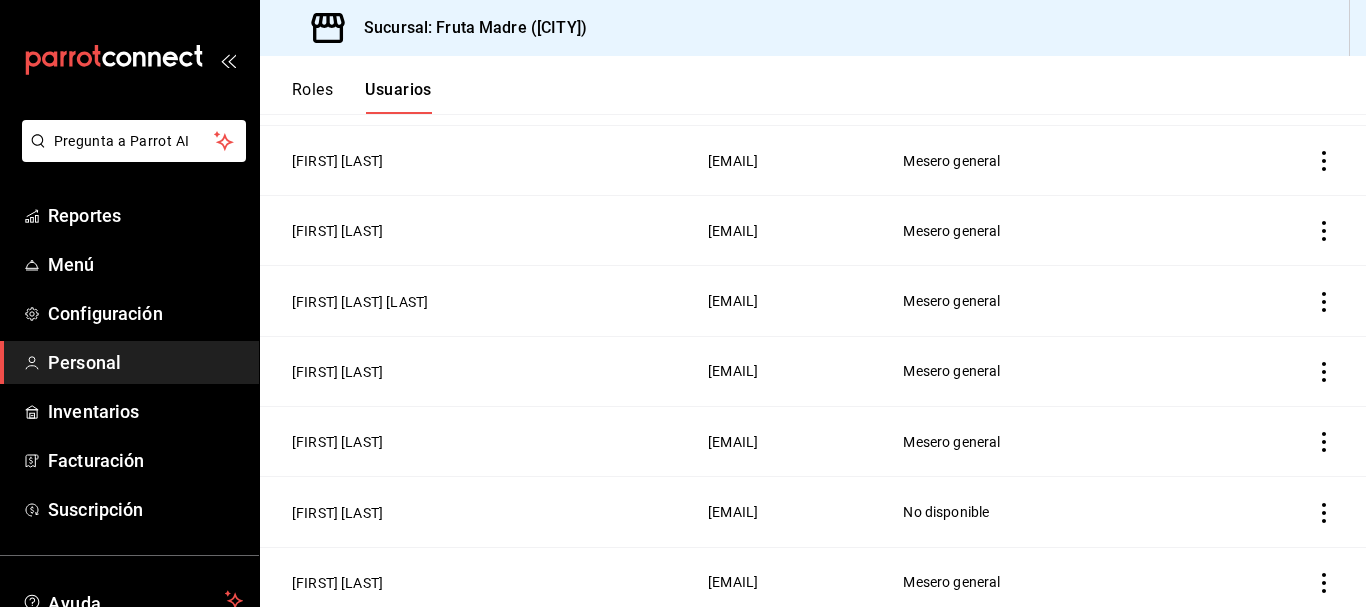 click 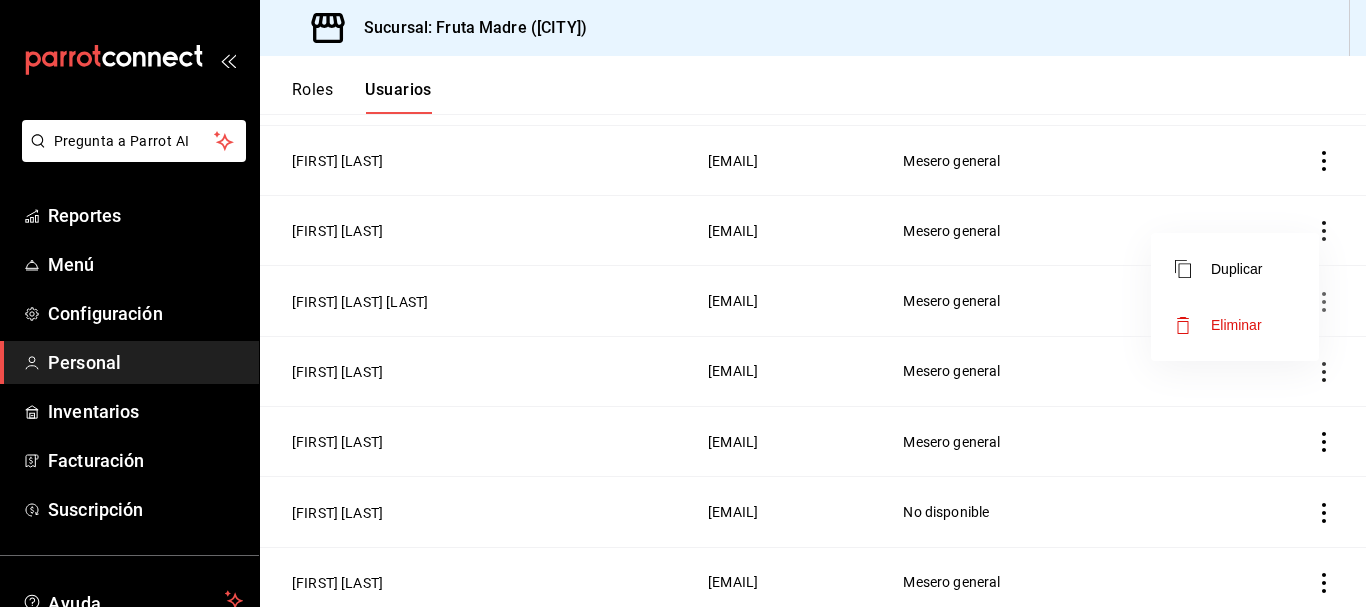 click on "Eliminar" at bounding box center (1236, 325) 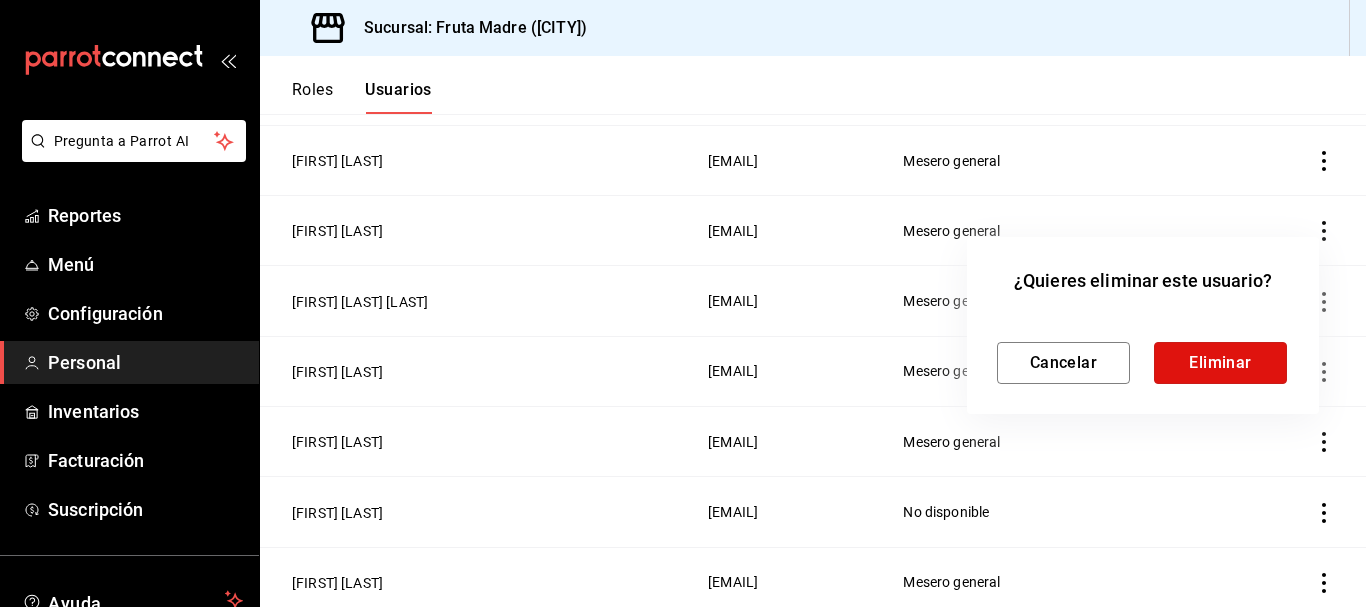click on "Eliminar" at bounding box center (1220, 363) 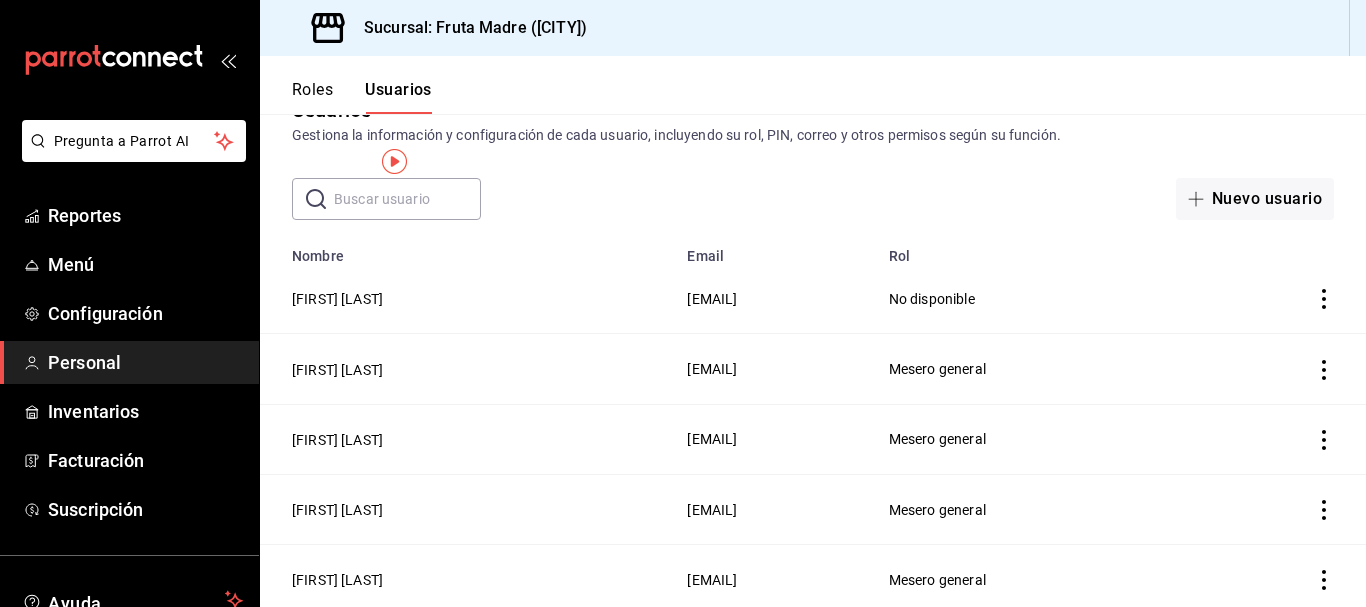 scroll, scrollTop: 0, scrollLeft: 0, axis: both 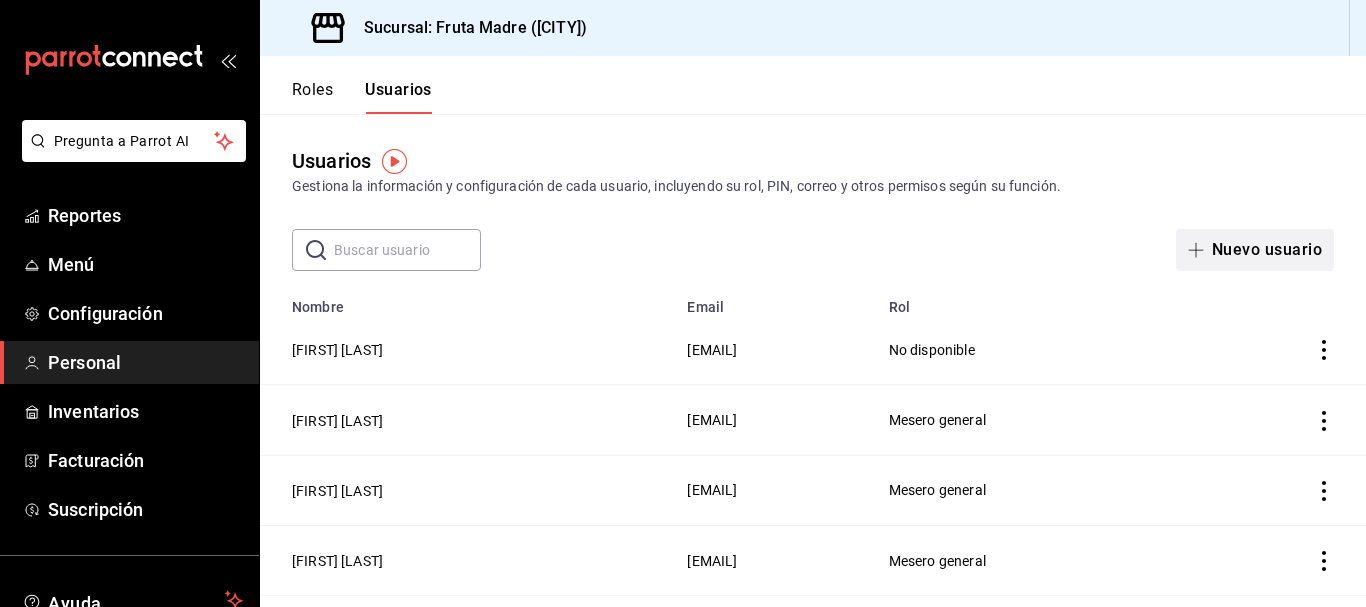 click on "Nuevo usuario" at bounding box center [1255, 250] 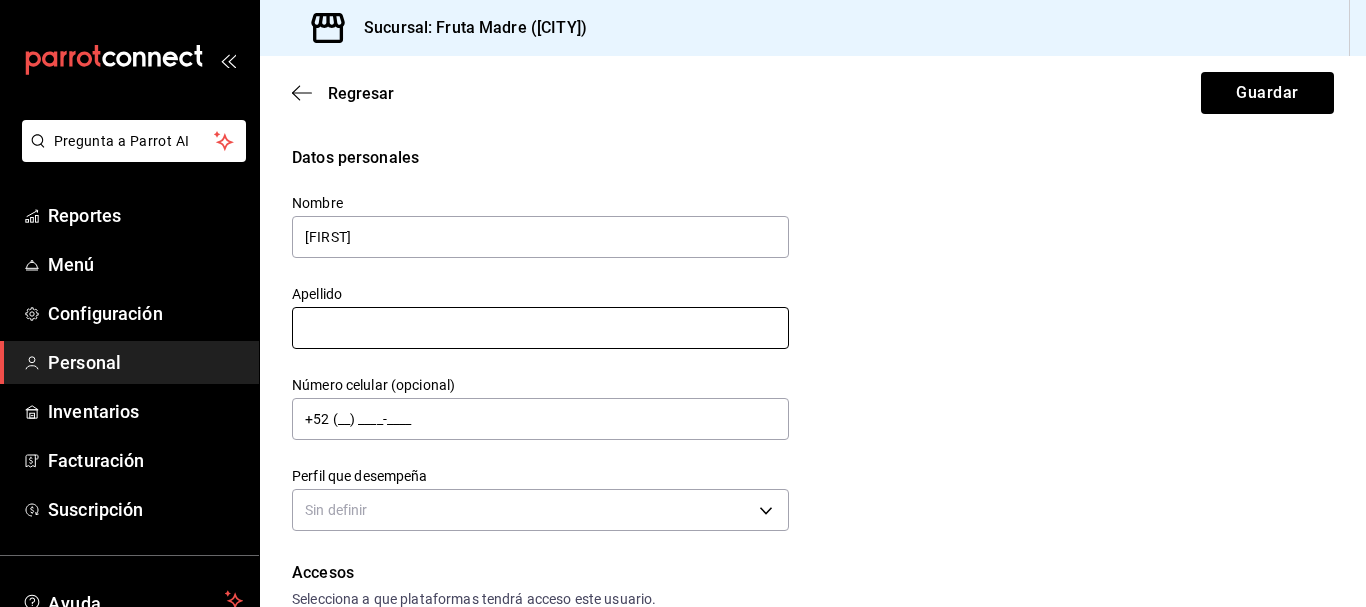 type on "[FIRST]" 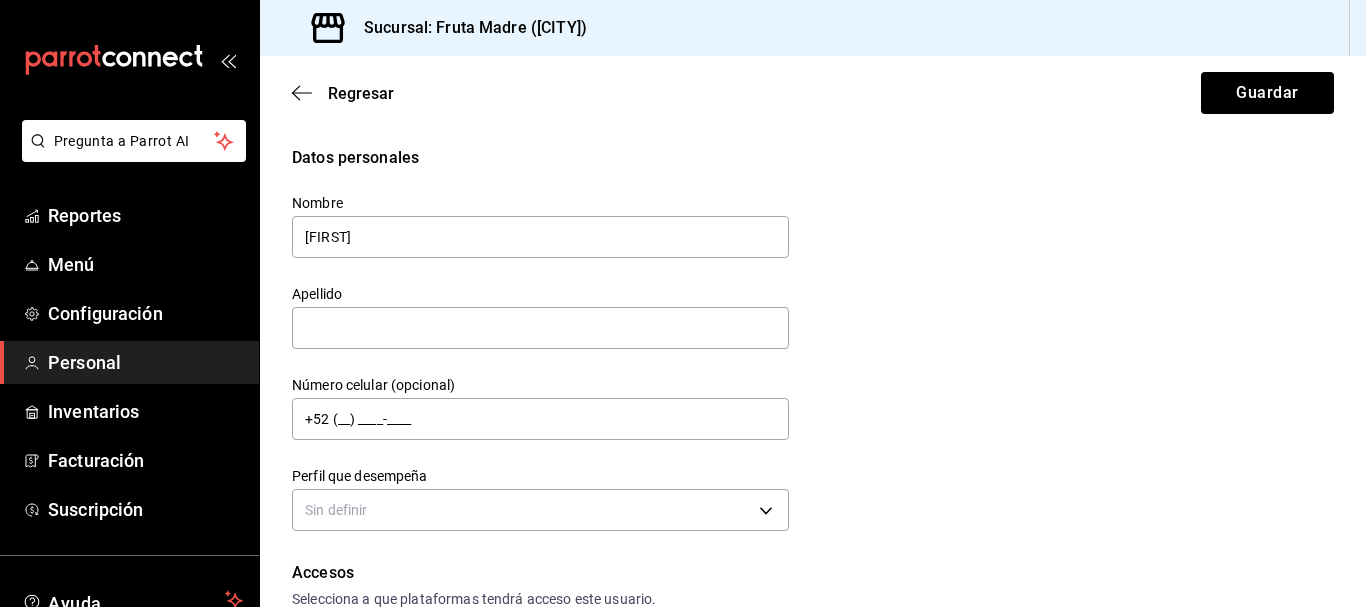 click on "Datos personales Nombre [FIRST] Apellido [LAST] Número celular (opcional) +52 (__) ____-____ Perfil que desempeña Sin definir" at bounding box center (813, 341) 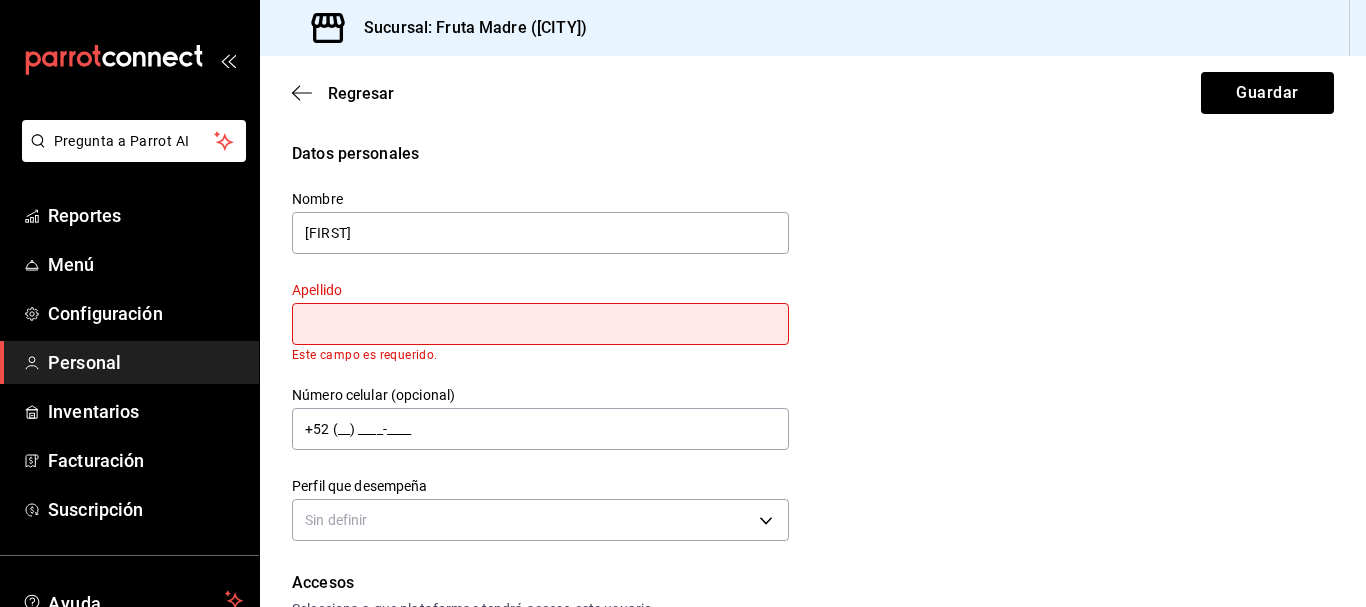 scroll, scrollTop: 0, scrollLeft: 0, axis: both 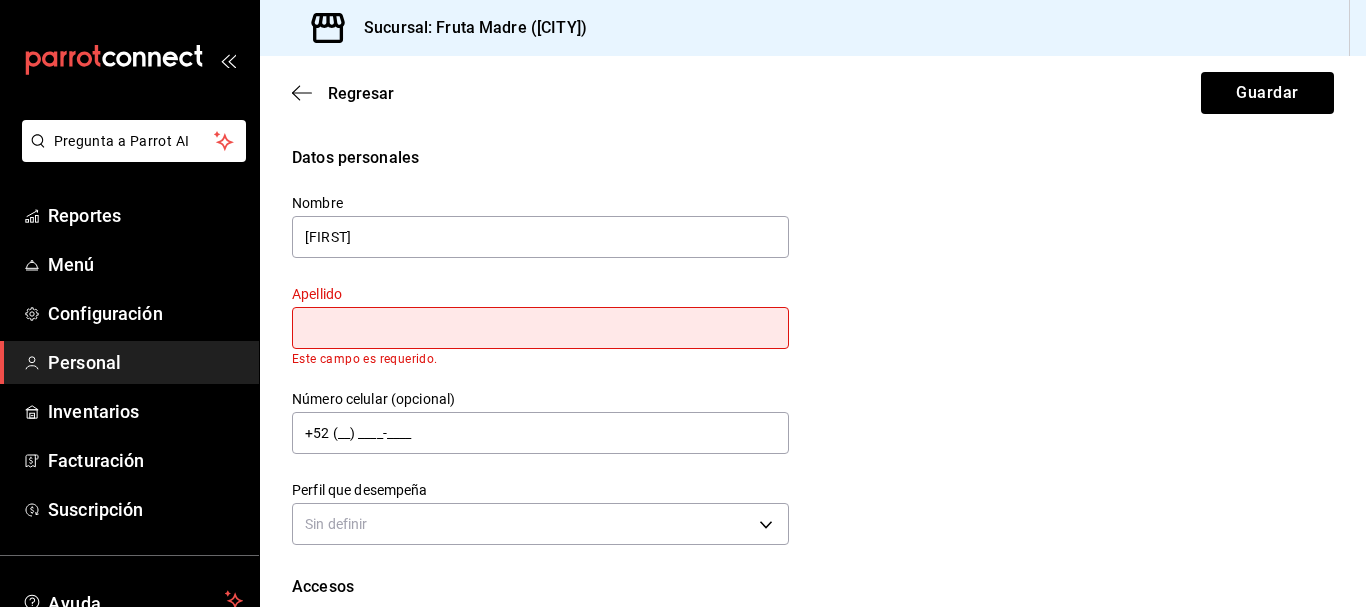 click at bounding box center (540, 328) 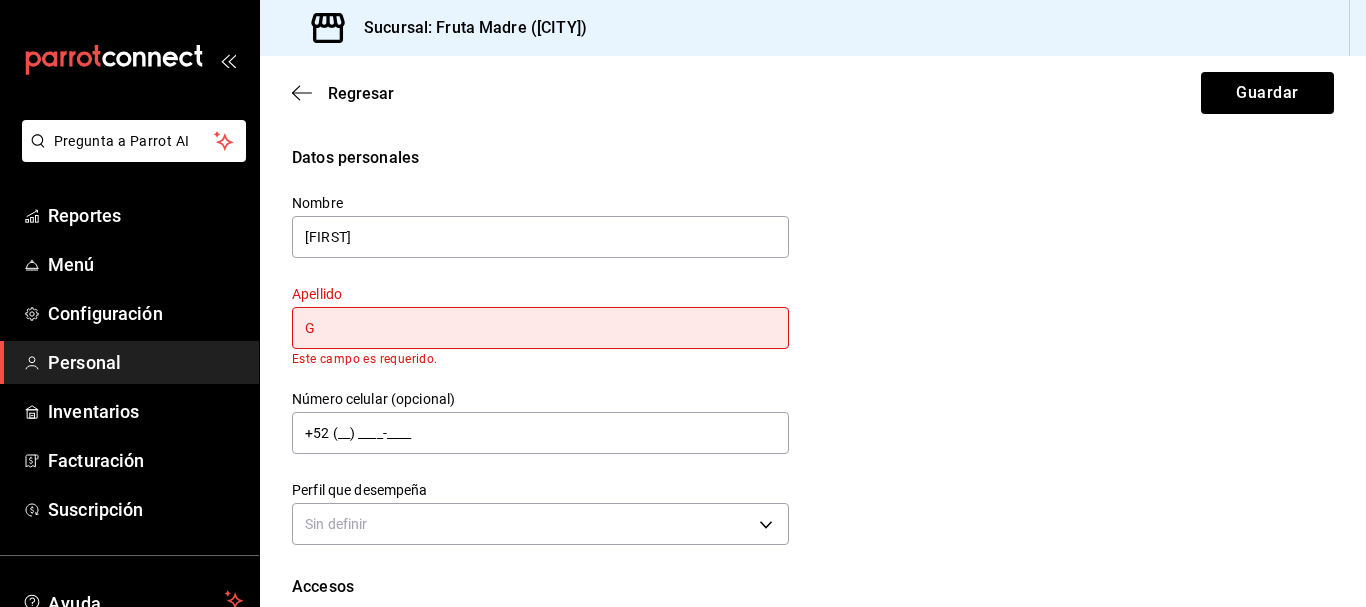 type on "G" 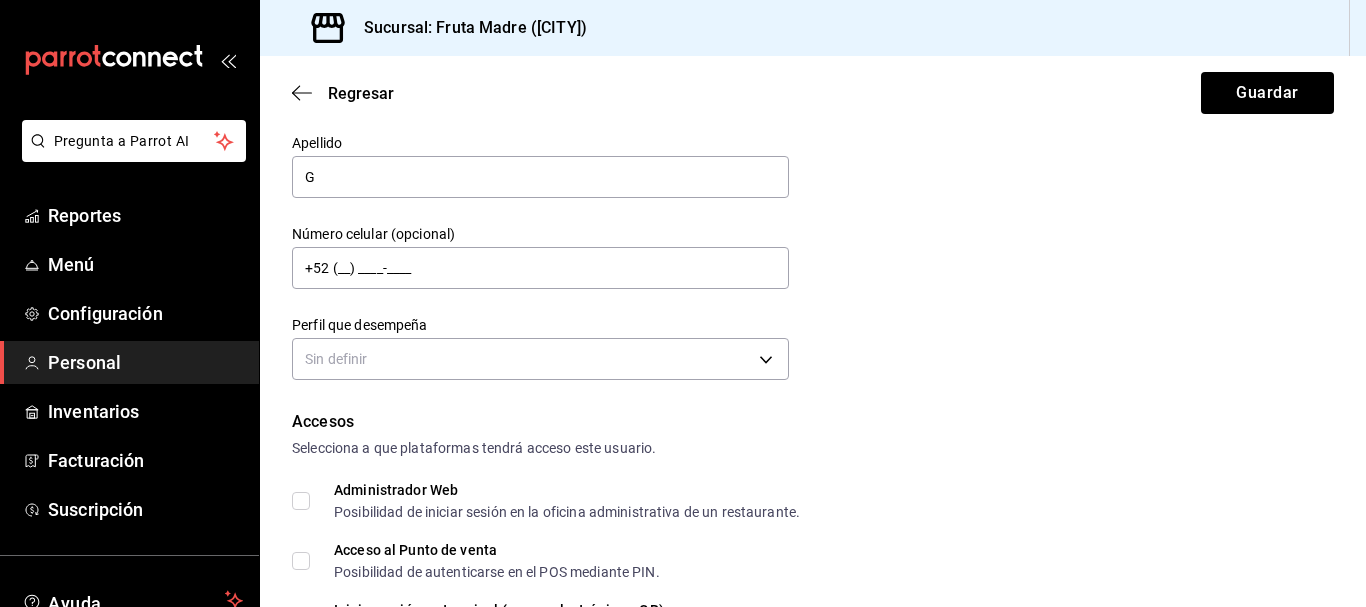 scroll, scrollTop: 200, scrollLeft: 0, axis: vertical 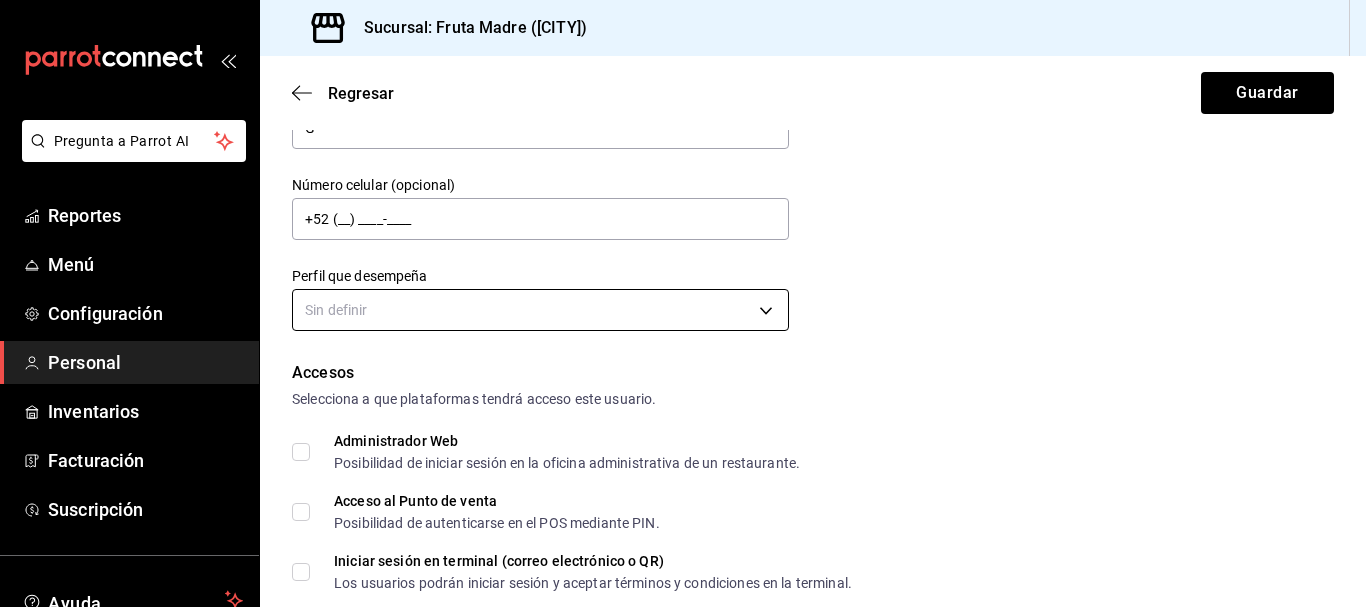 click on "Pregunta a Parrot AI Reportes   Menú   Configuración   Personal   Inventarios   Facturación   Suscripción   Ayuda Recomienda Parrot   [FIRST] [LAST]   Sugerir nueva función   Sucursal: Fruta Madre ([CITY]) Regresar Guardar Datos personales Nombre [FIRST] Apellido [LAST] Número celular (opcional) +52 (__) ____-____ Perfil que desempeña Sin definir Accesos Selecciona a que plataformas tendrá acceso este usuario. Administrador Web Posibilidad de iniciar sesión en la oficina administrativa de un restaurante.  Acceso al Punto de venta Posibilidad de autenticarse en el POS mediante PIN.  Iniciar sesión en terminal (correo electrónico o QR) Los usuarios podrán iniciar sesión y aceptar términos y condiciones en la terminal. Acceso uso de terminal Los usuarios podrán acceder y utilizar la terminal para visualizar y procesar pagos de sus órdenes. Correo electrónico Se volverá obligatorio al tener ciertos accesos activados. Contraseña Contraseña Repetir contraseña Repetir contraseña PIN Validar PIN" at bounding box center [683, 303] 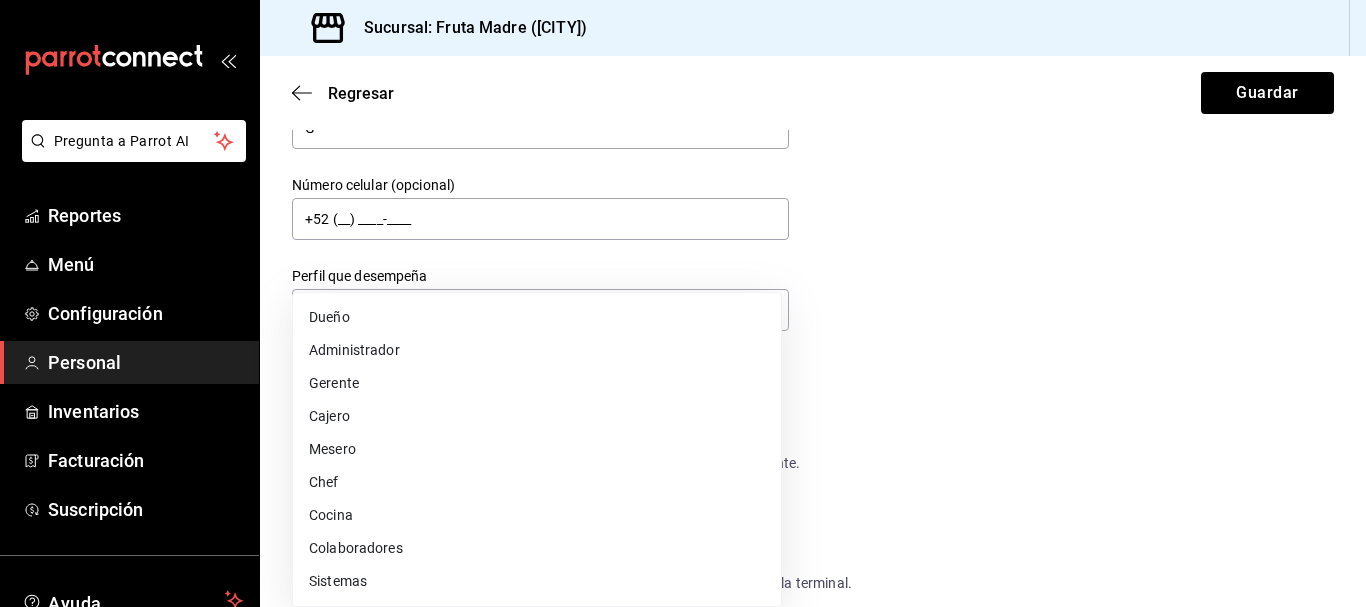click on "Mesero" at bounding box center [537, 449] 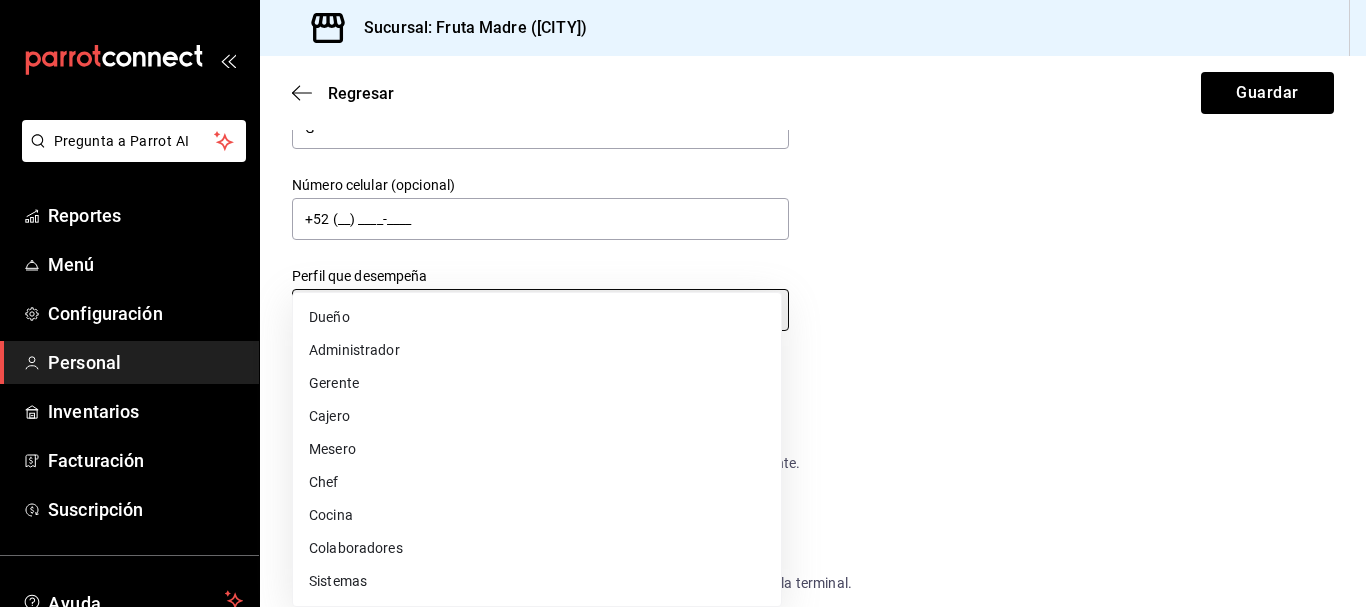 type on "WAITER" 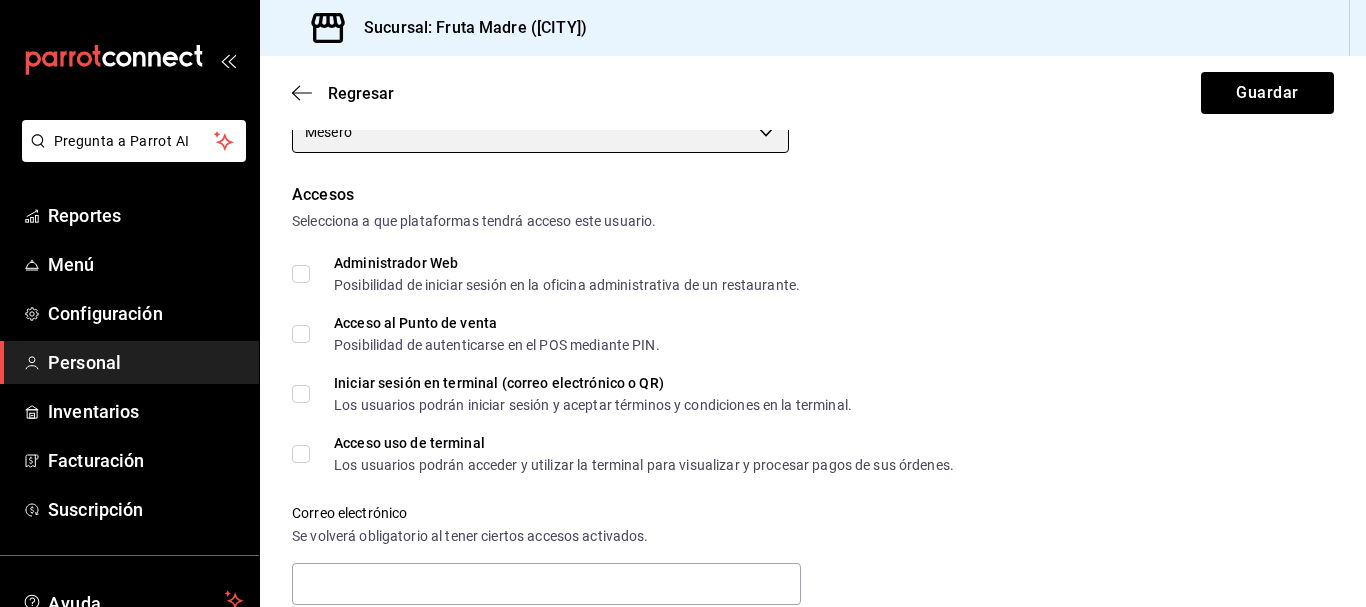 scroll, scrollTop: 400, scrollLeft: 0, axis: vertical 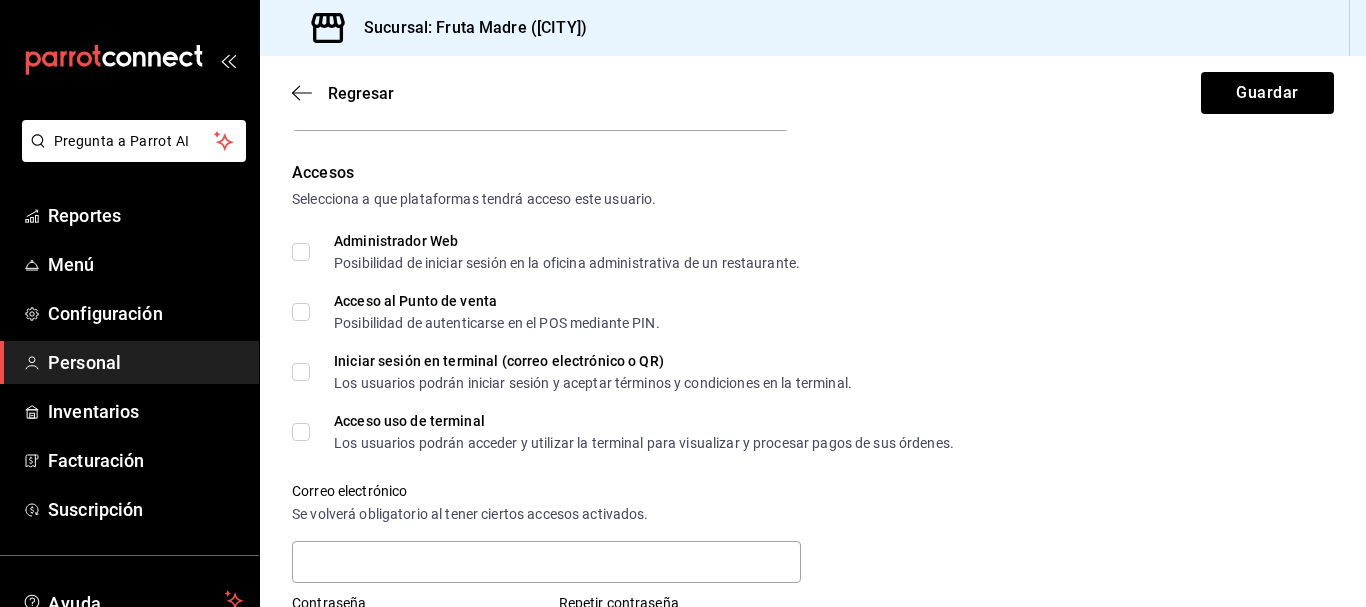 click on "Acceso al Punto de venta Posibilidad de autenticarse en el POS mediante PIN." at bounding box center [301, 312] 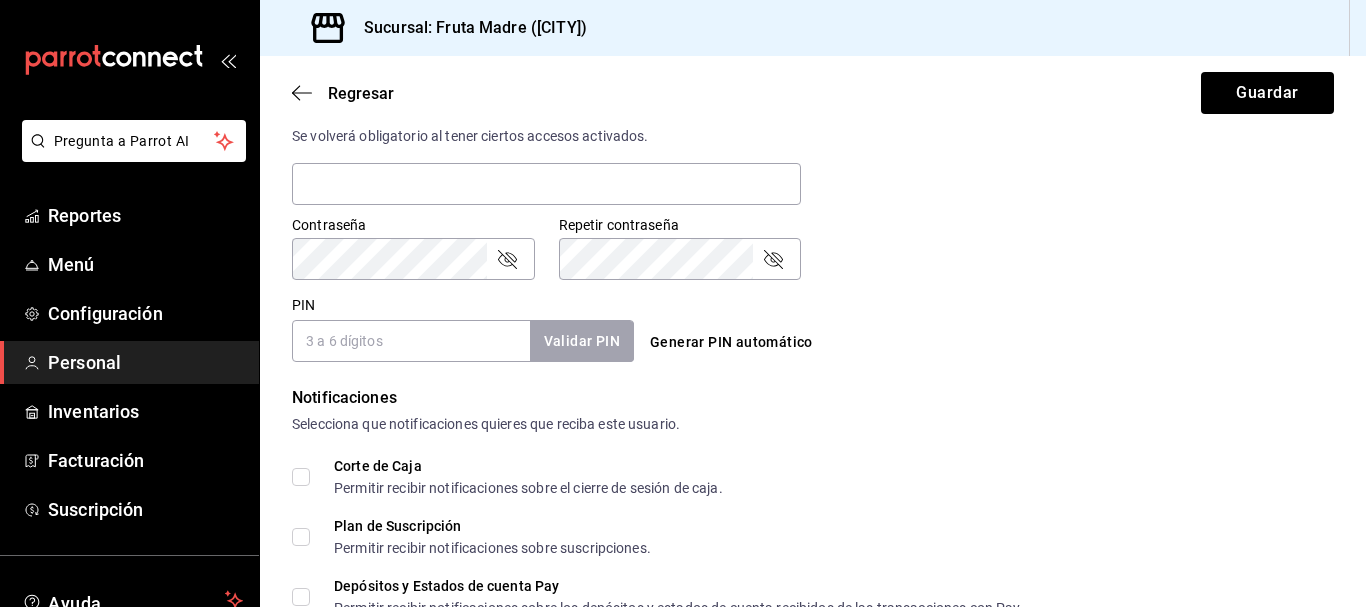 scroll, scrollTop: 800, scrollLeft: 0, axis: vertical 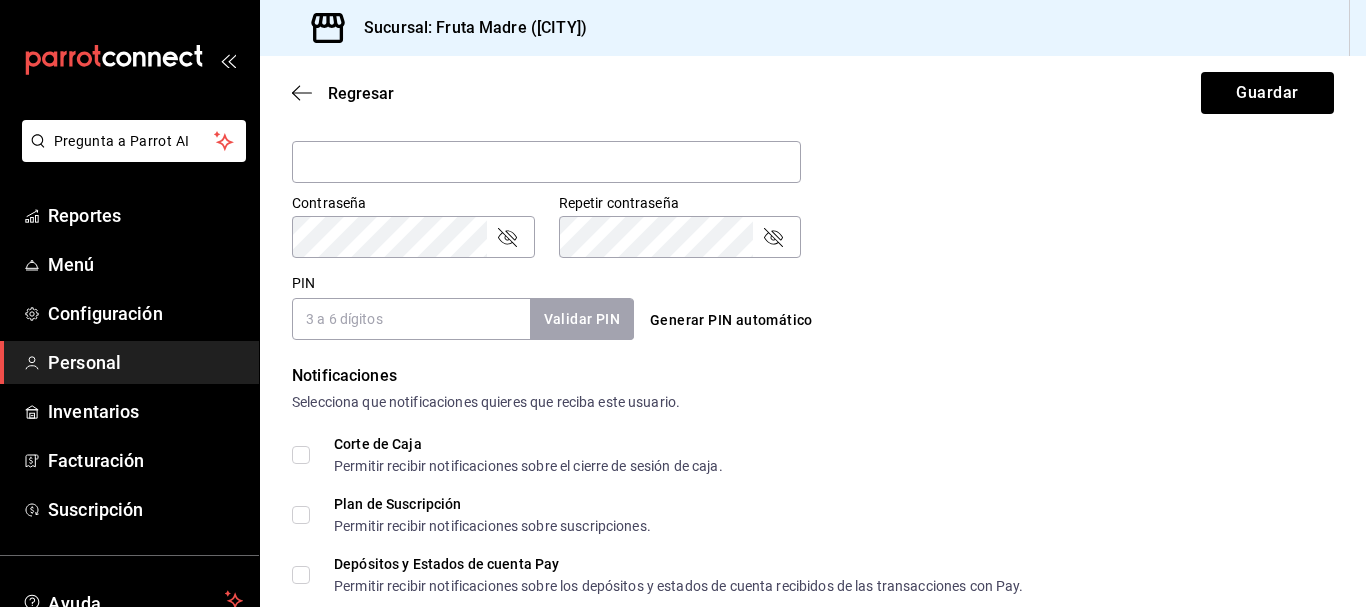 click on "PIN" at bounding box center (411, 319) 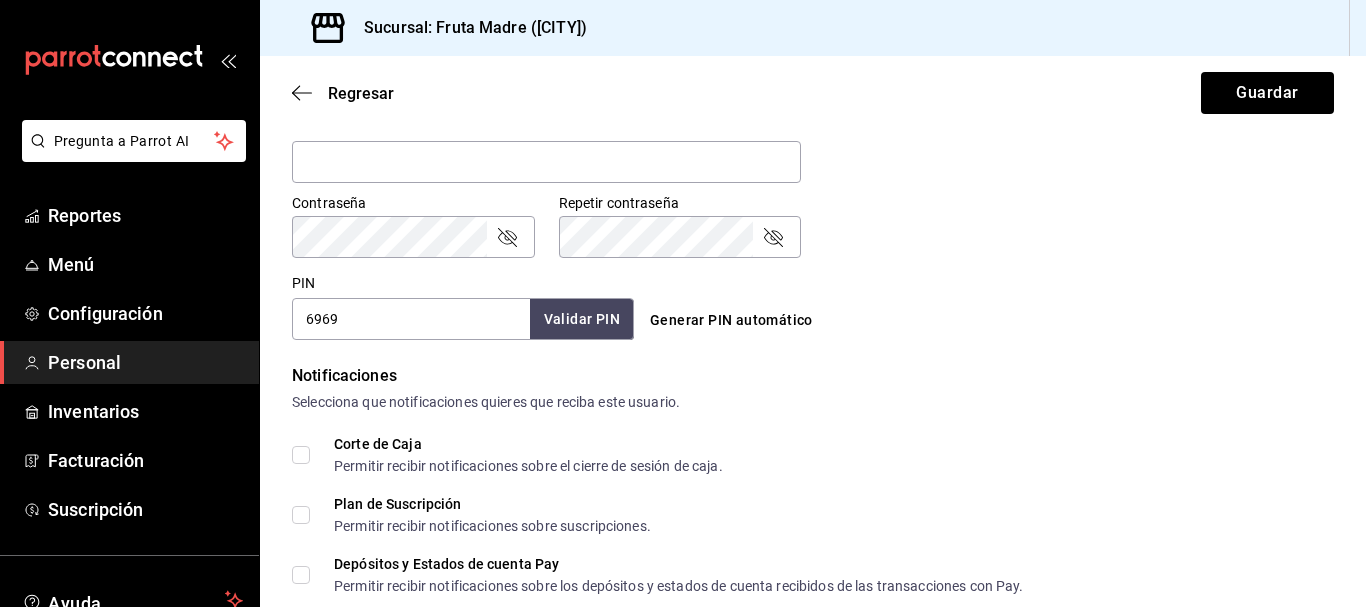 type on "6969" 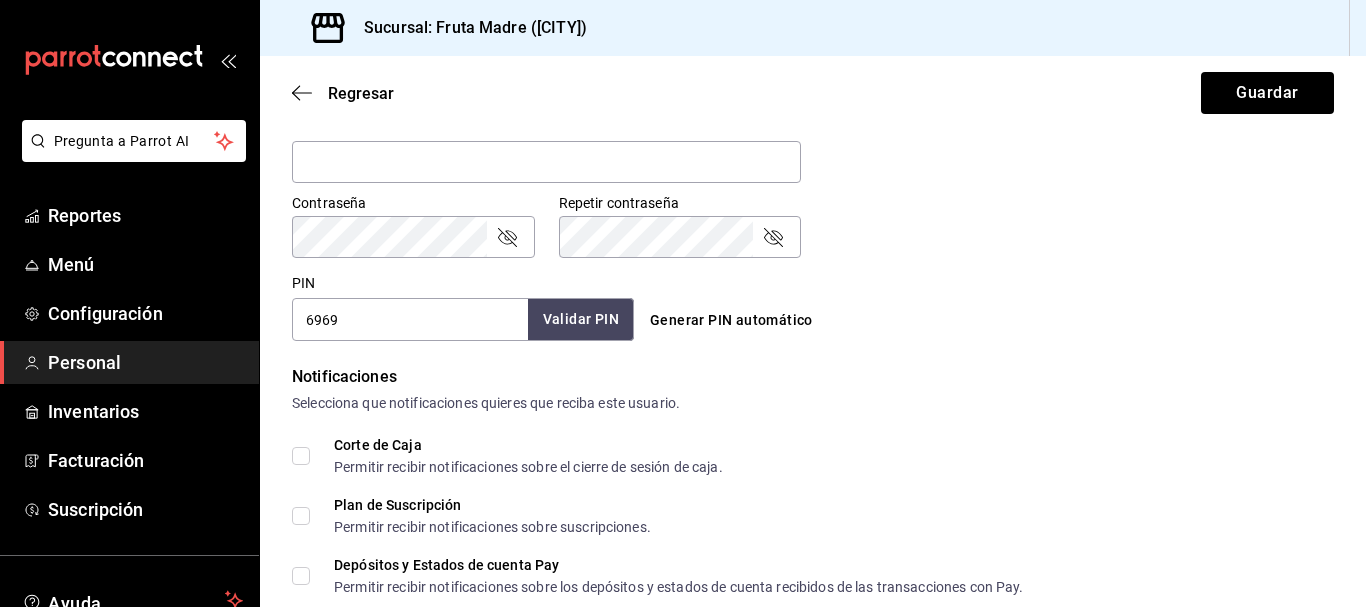 click on "Validar PIN" at bounding box center [581, 319] 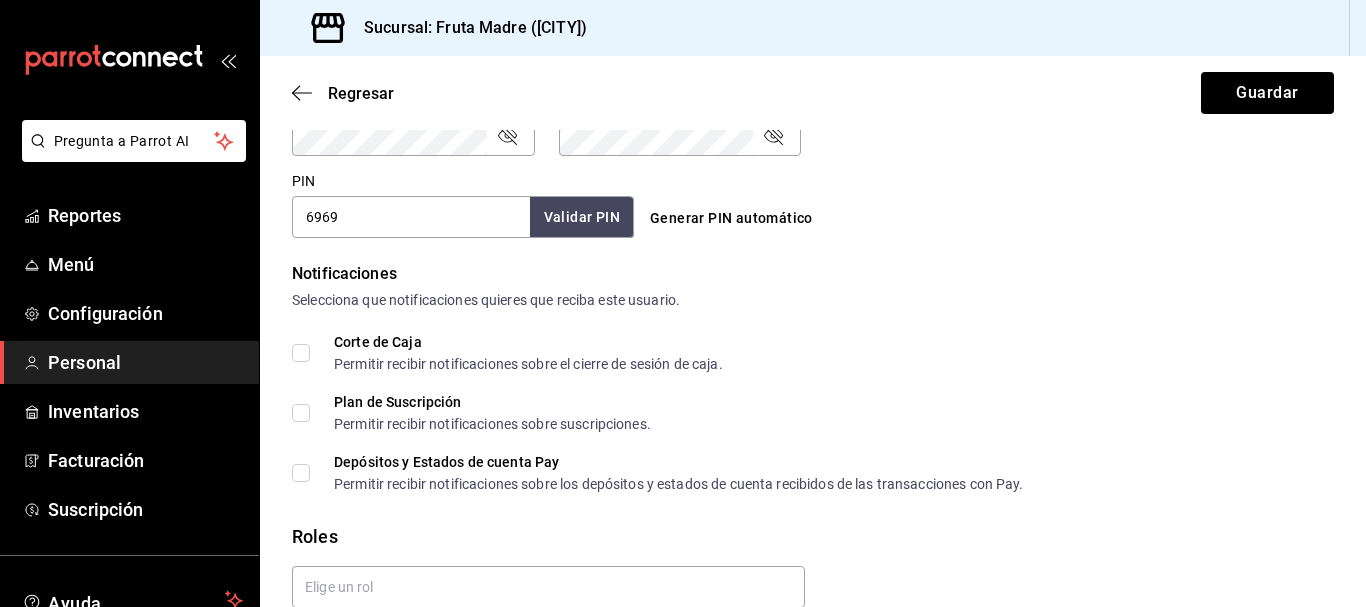 scroll, scrollTop: 991, scrollLeft: 0, axis: vertical 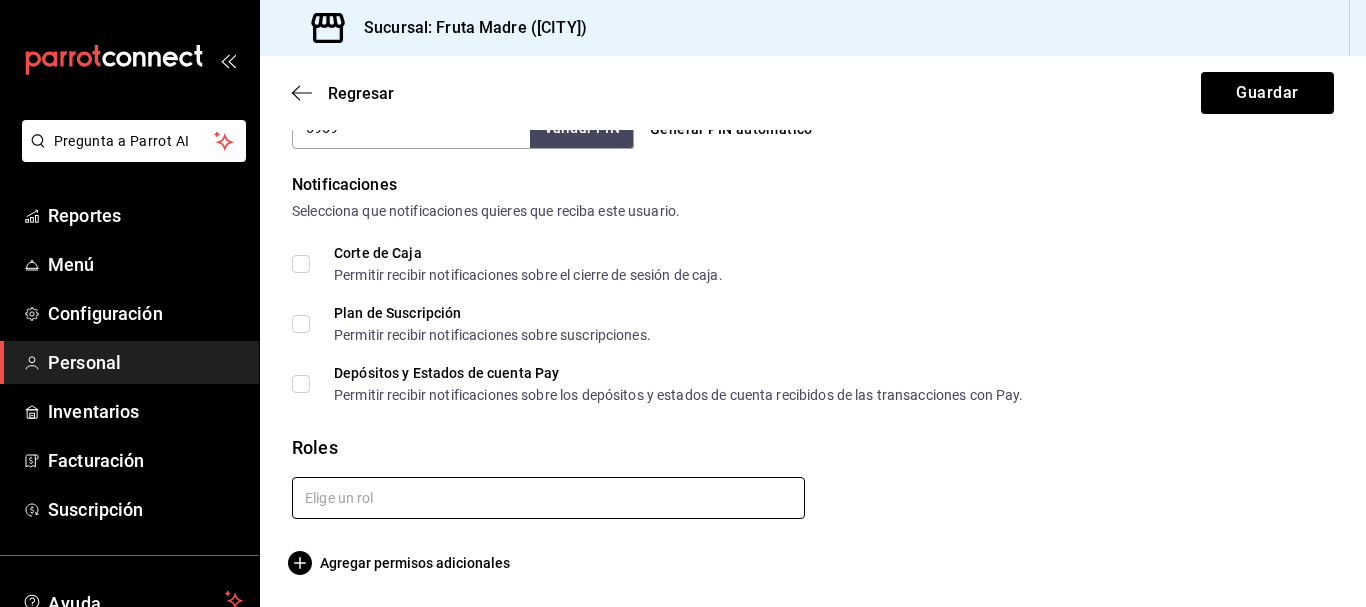 click at bounding box center (548, 498) 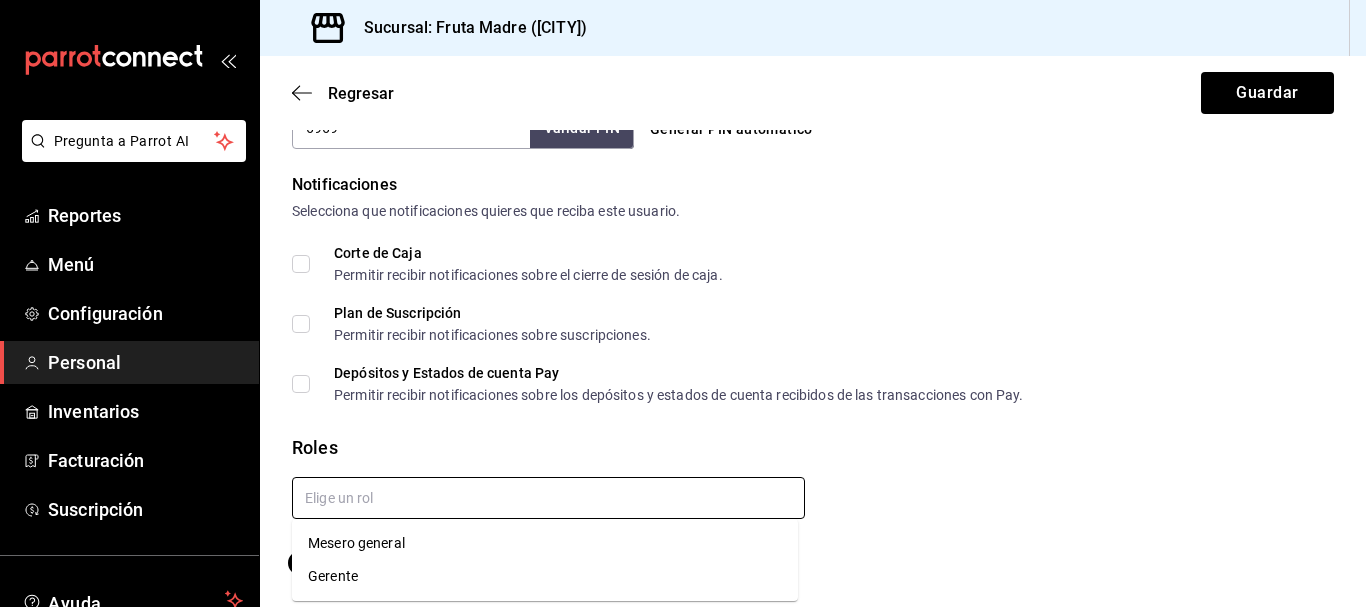 click on "Mesero general" at bounding box center (545, 543) 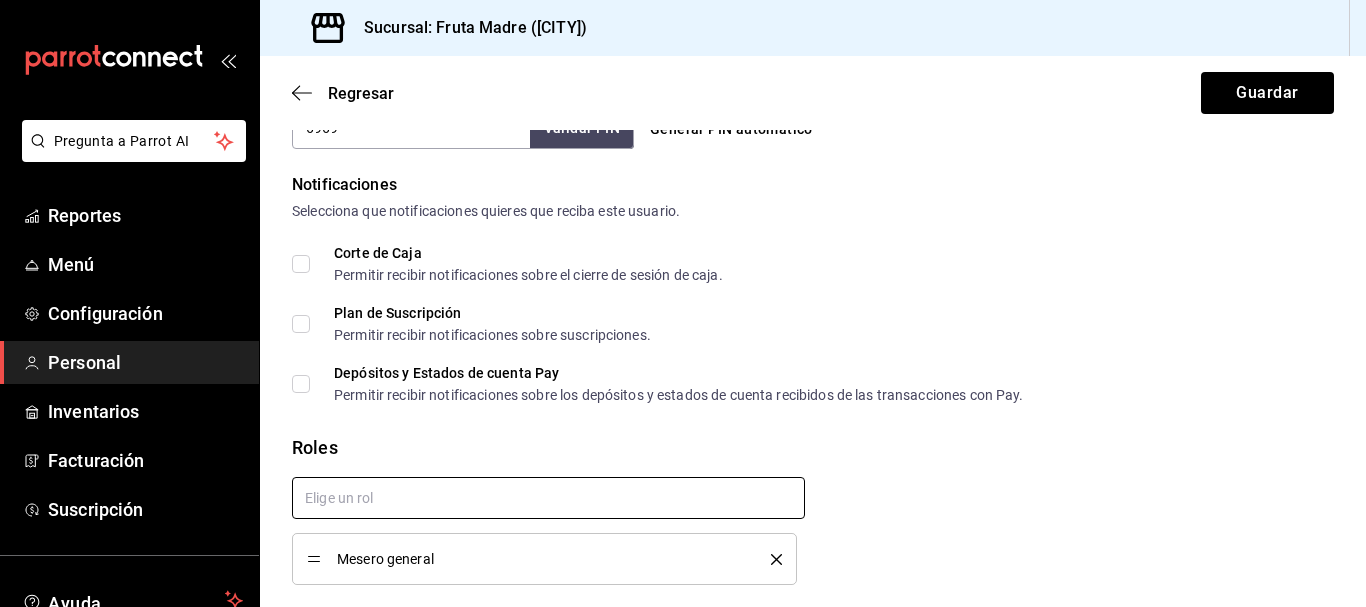 checkbox on "true" 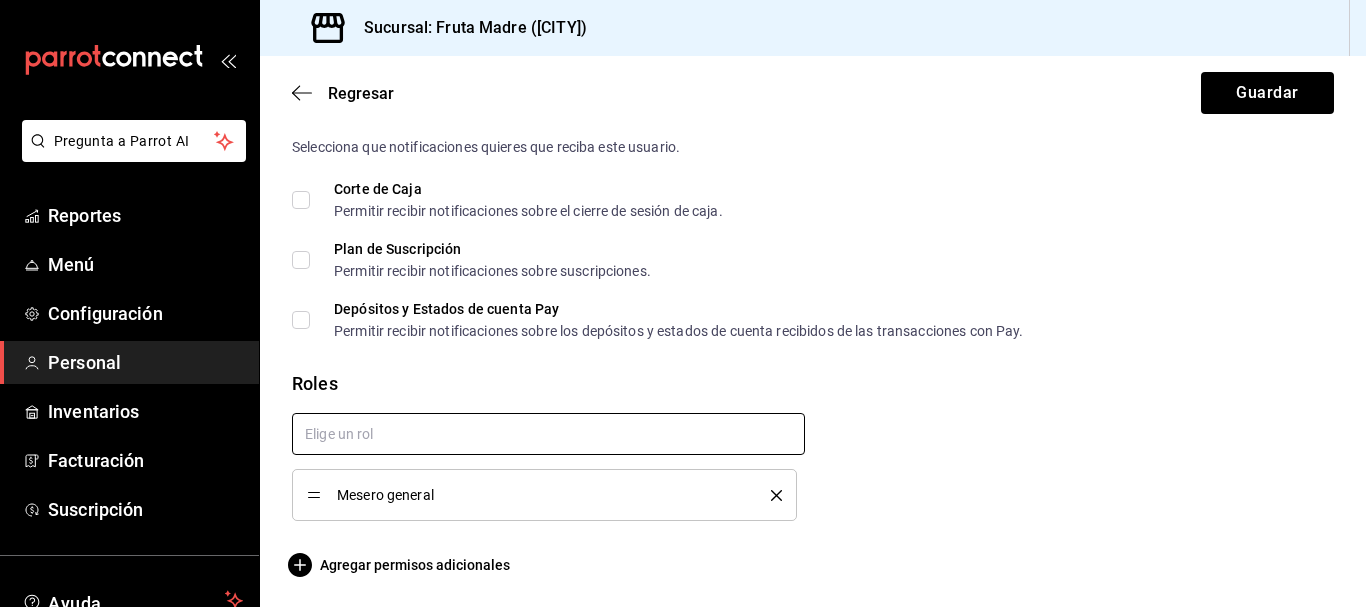 scroll, scrollTop: 1057, scrollLeft: 0, axis: vertical 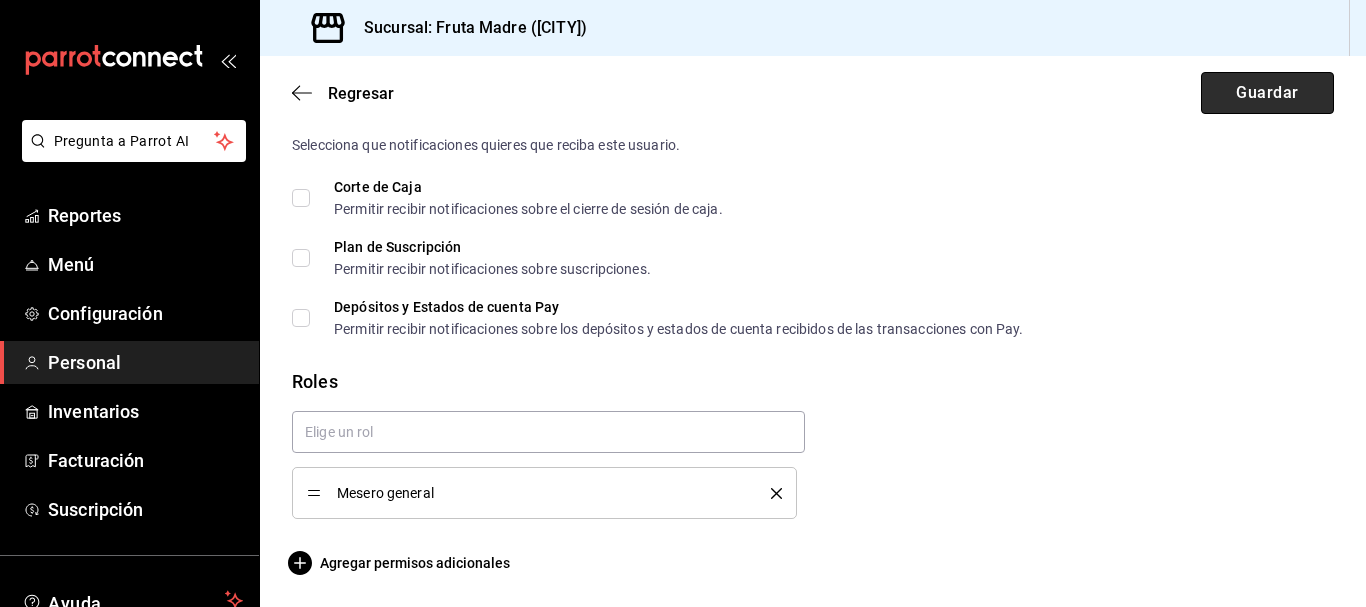 click on "Guardar" at bounding box center (1267, 93) 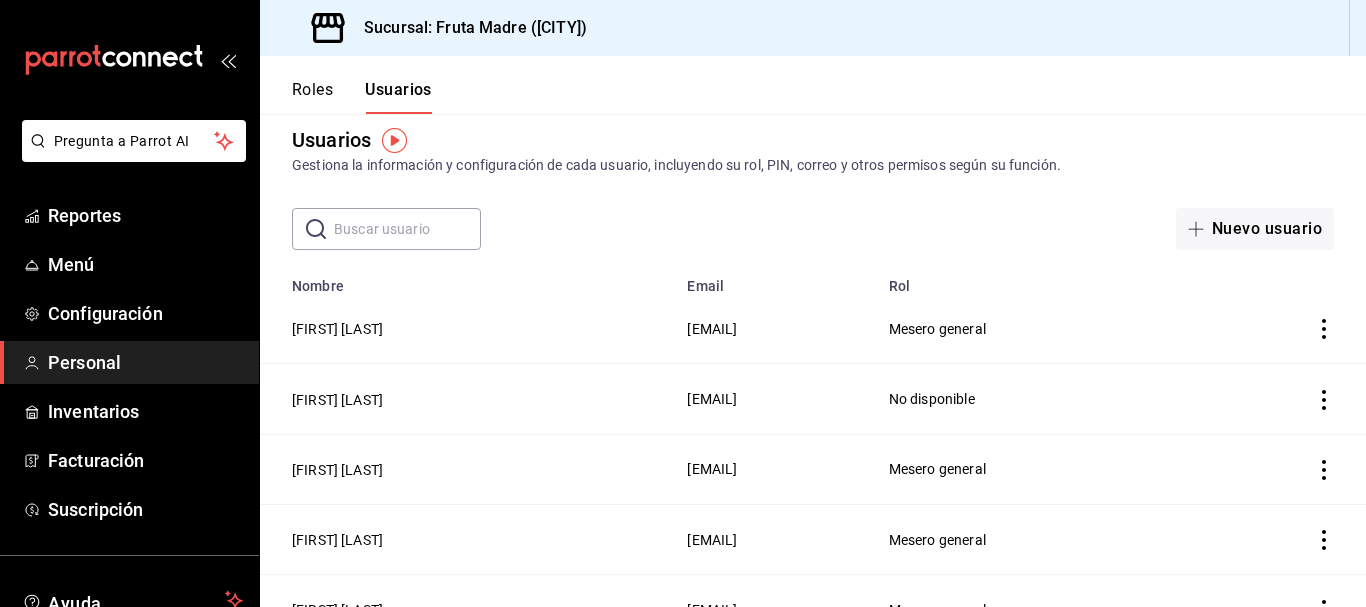 scroll, scrollTop: 0, scrollLeft: 0, axis: both 